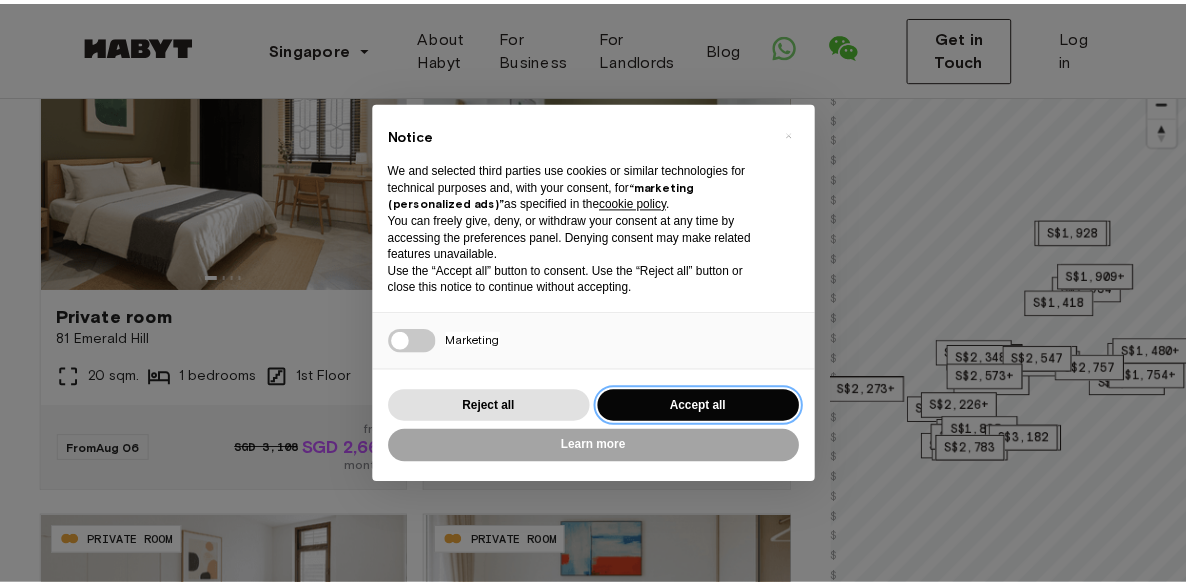 scroll, scrollTop: 227, scrollLeft: 0, axis: vertical 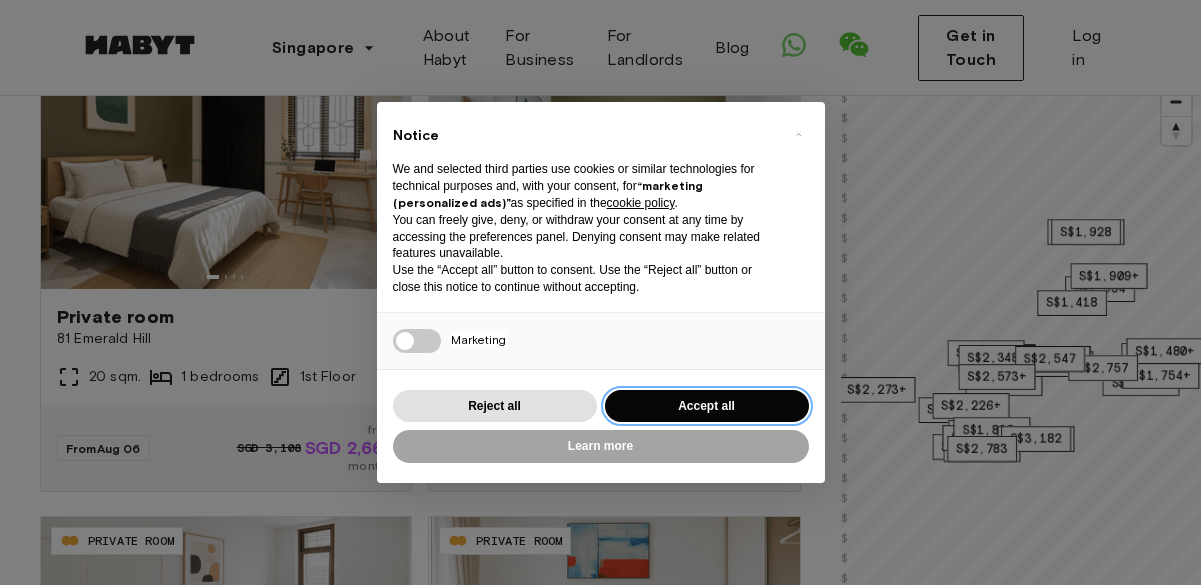 click on "Accept all" at bounding box center [707, 406] 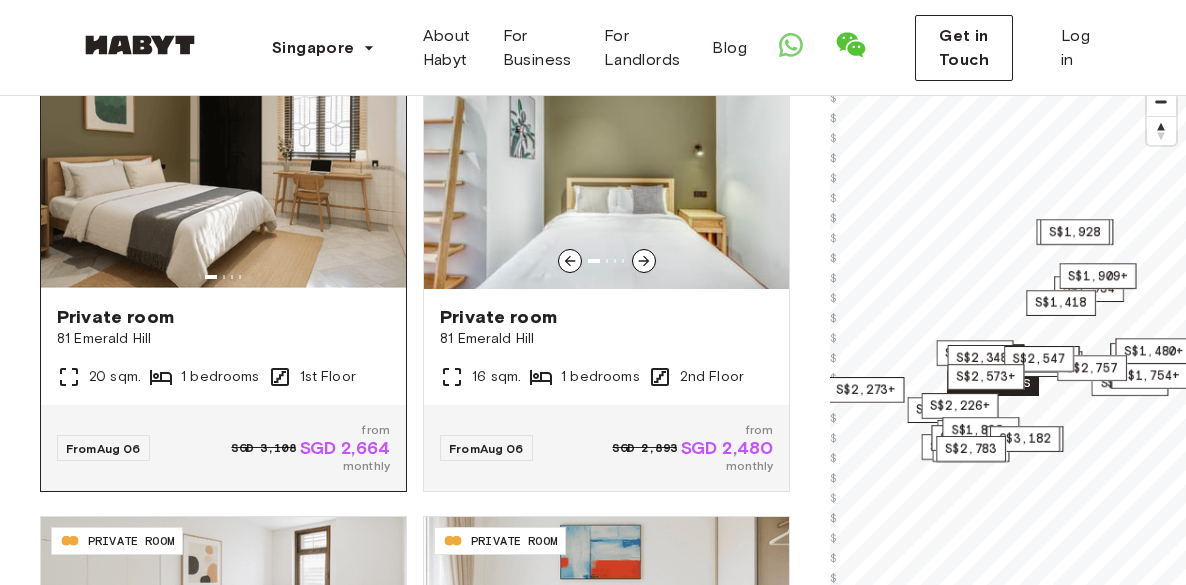 scroll, scrollTop: 0, scrollLeft: 0, axis: both 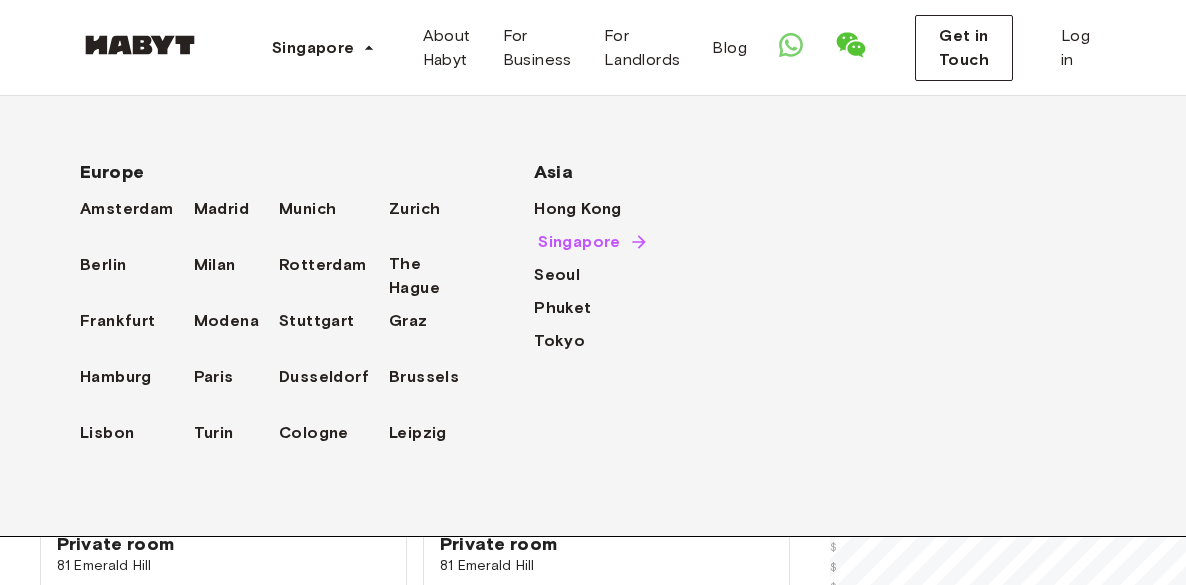 click on "Singapore" at bounding box center (579, 242) 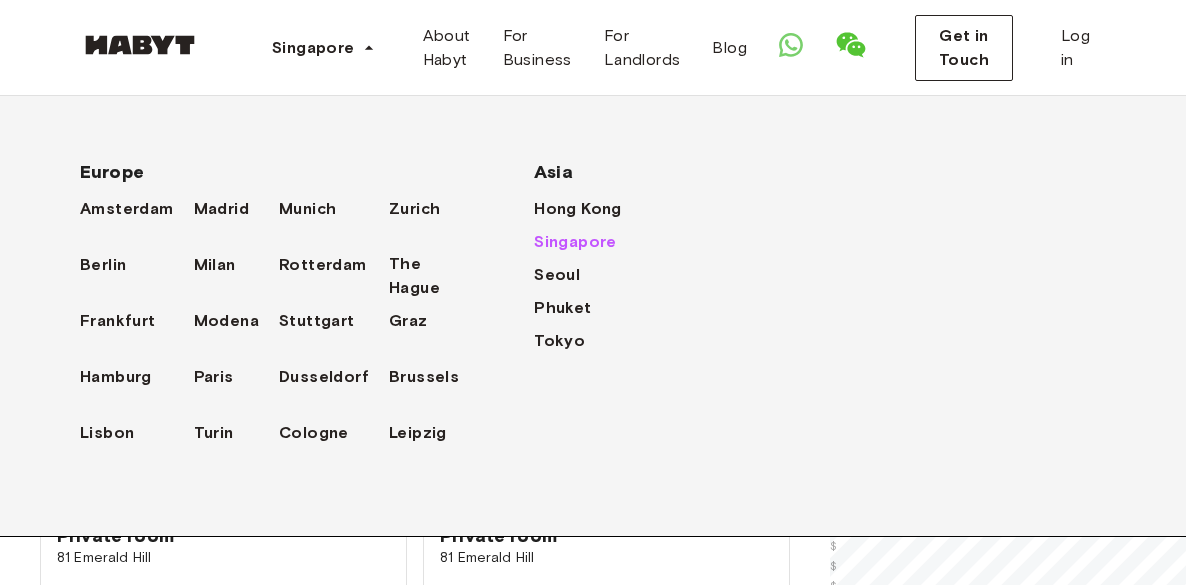 scroll, scrollTop: 0, scrollLeft: 0, axis: both 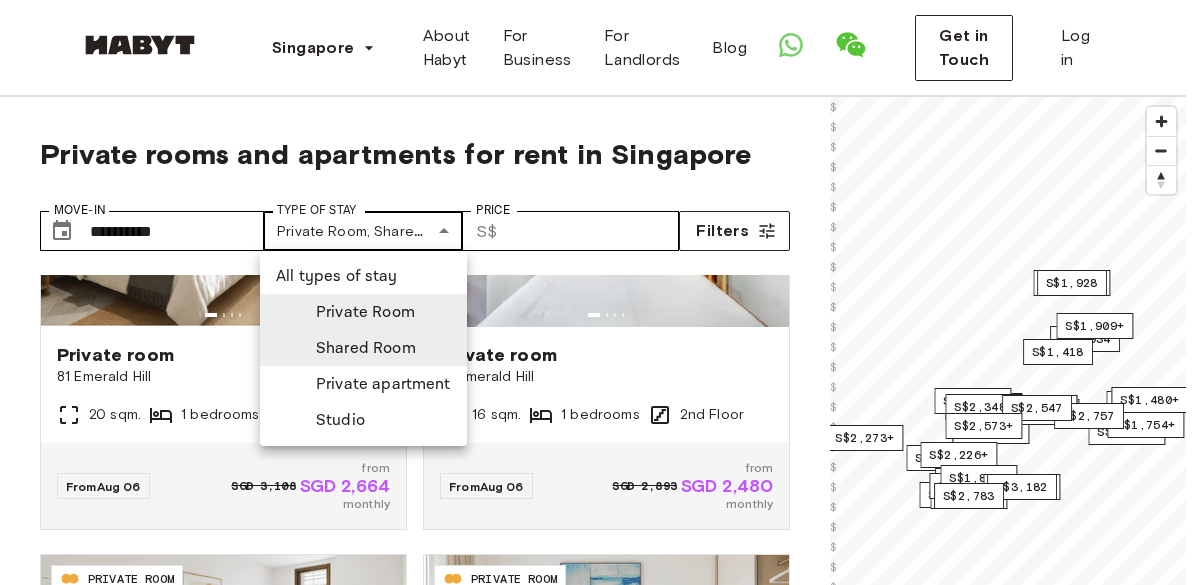 click on "**********" at bounding box center [600, 2340] 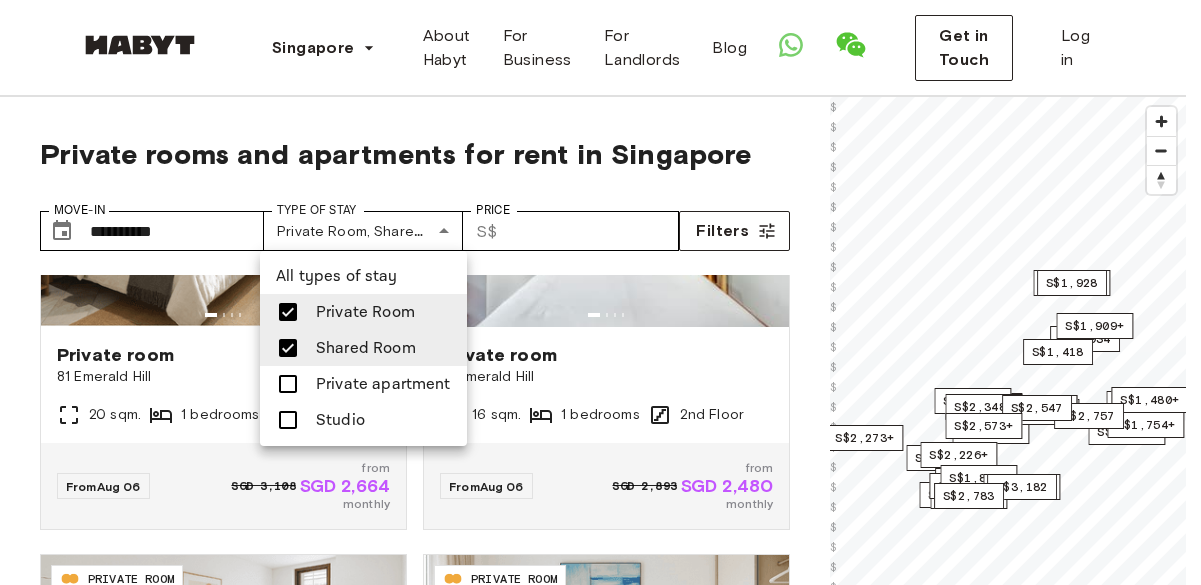 click at bounding box center [288, 348] 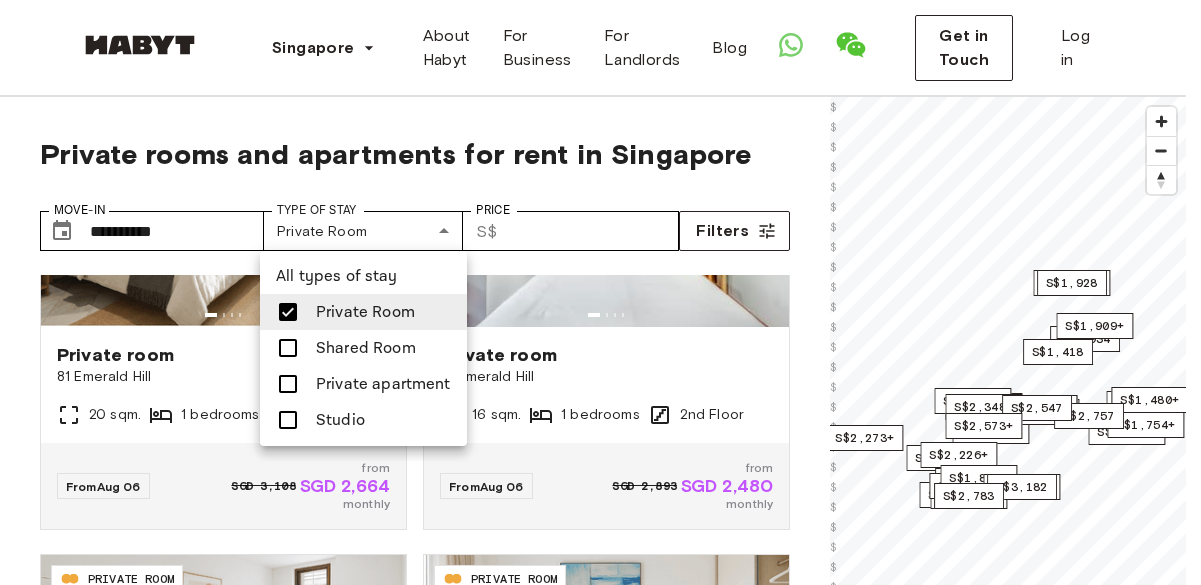 click at bounding box center (600, 292) 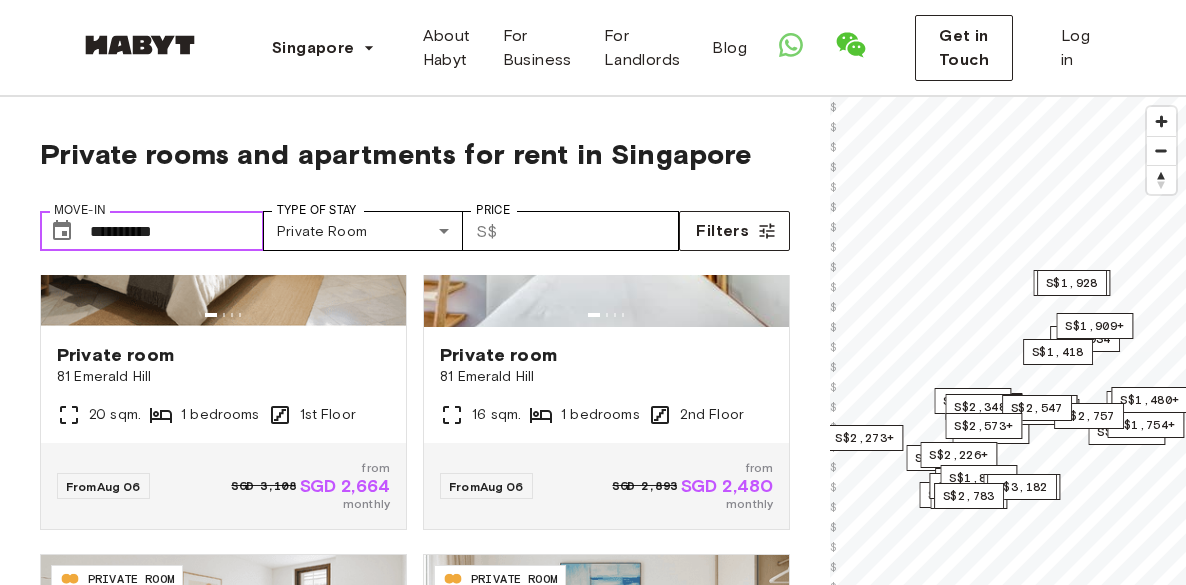 click on "**********" at bounding box center [177, 231] 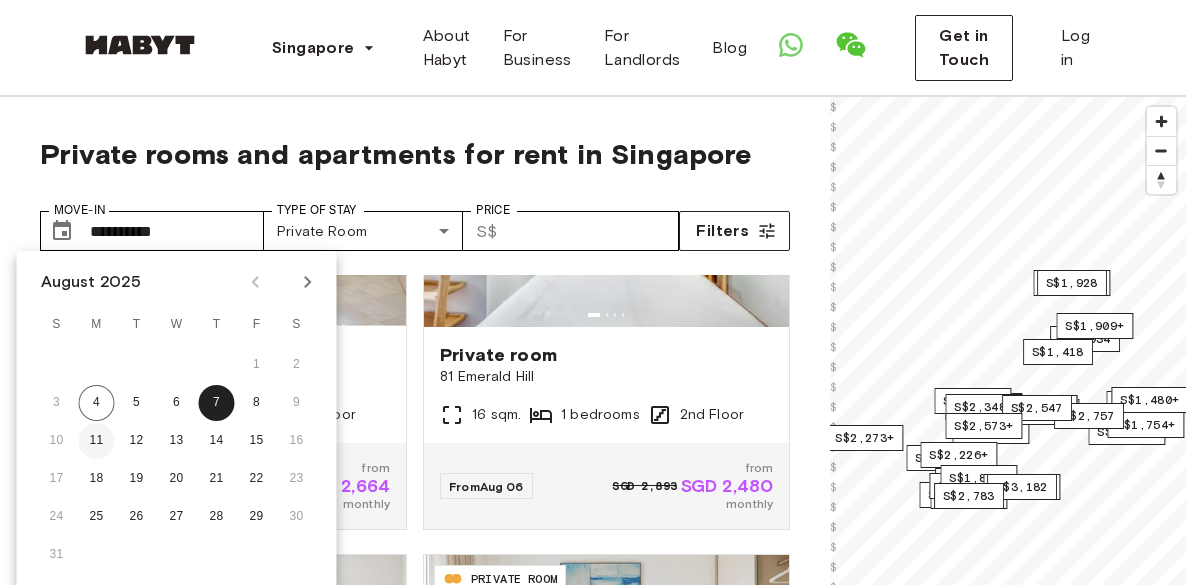 click on "11" at bounding box center [97, 441] 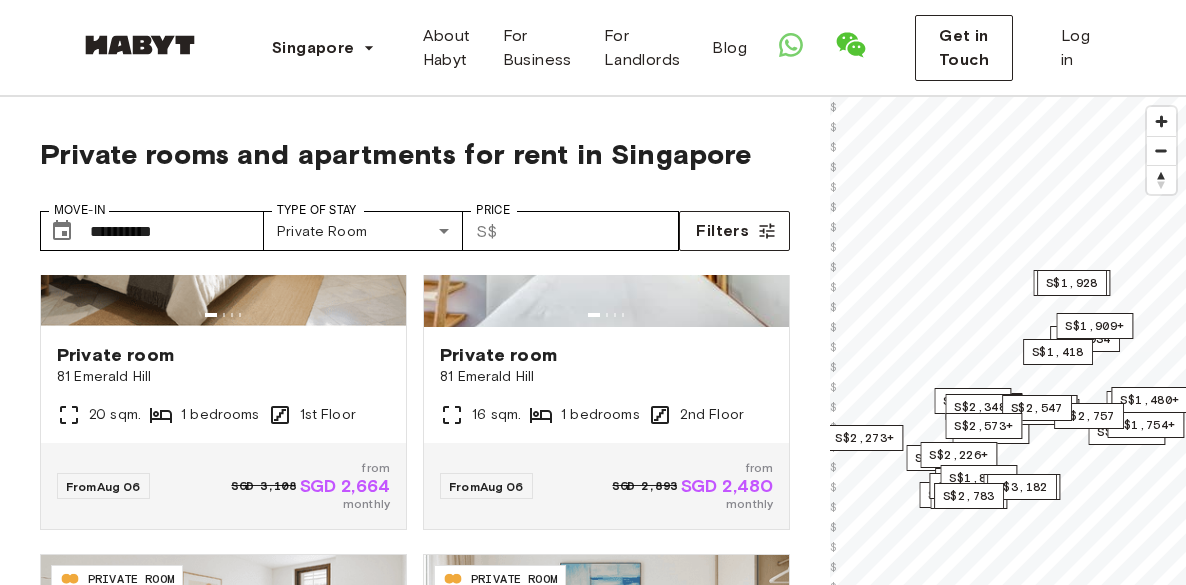 type on "**********" 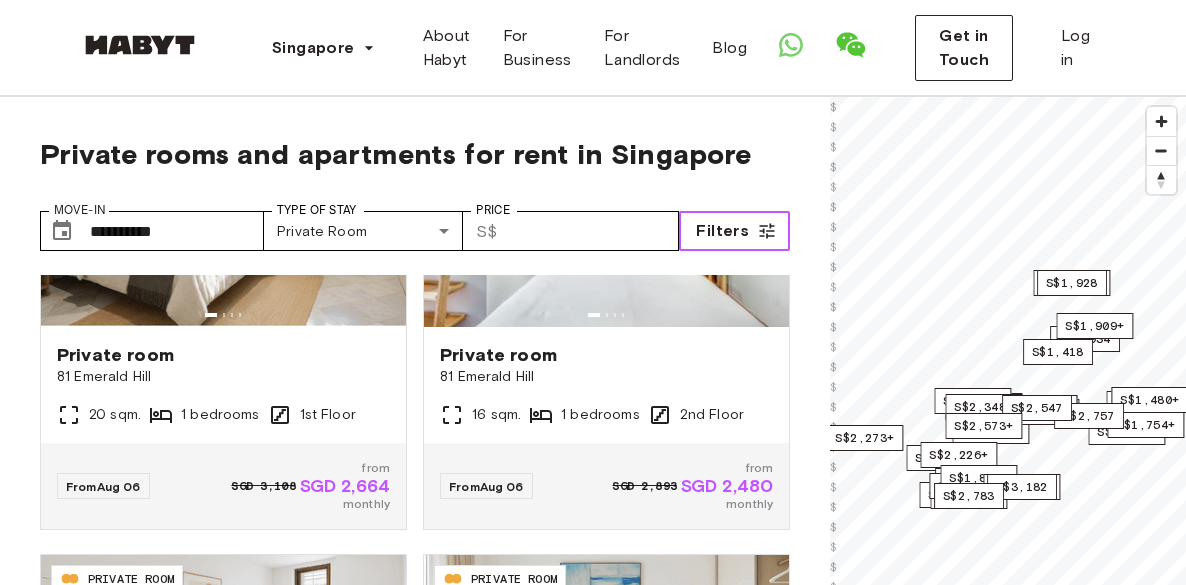 click on "Filters" at bounding box center (722, 231) 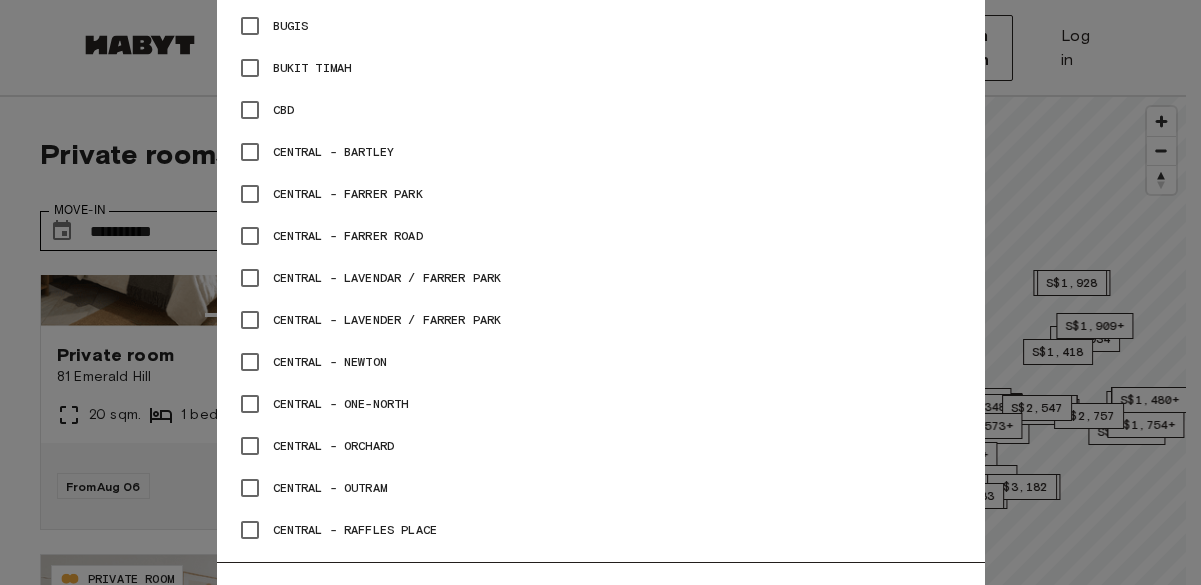 scroll, scrollTop: 876, scrollLeft: 0, axis: vertical 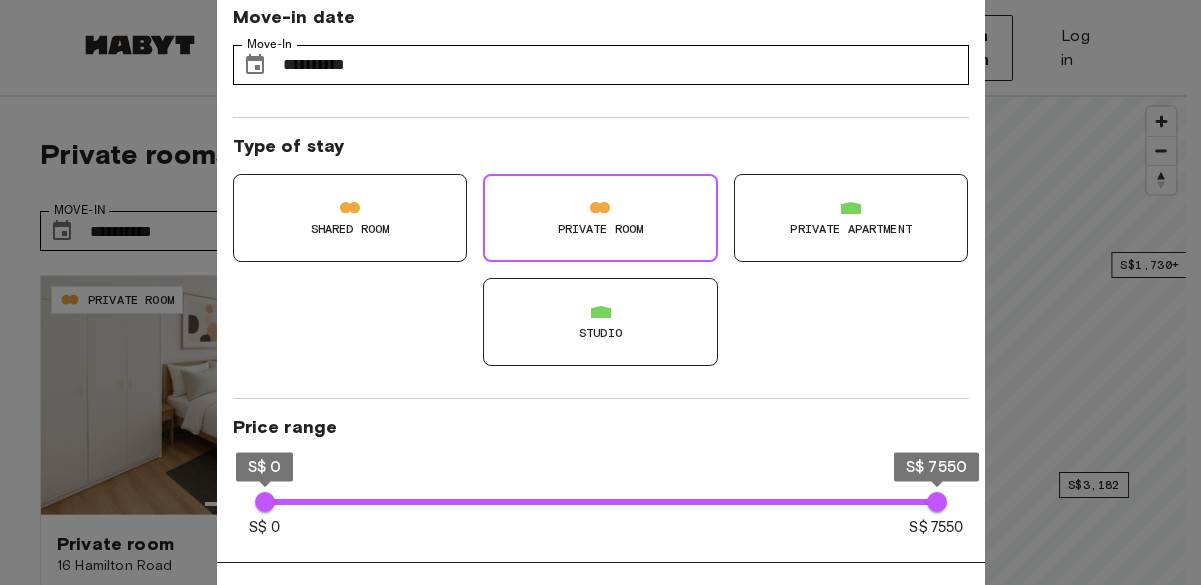click on "Type of stay Shared Room Private Room Private apartment Studio" at bounding box center [601, 258] 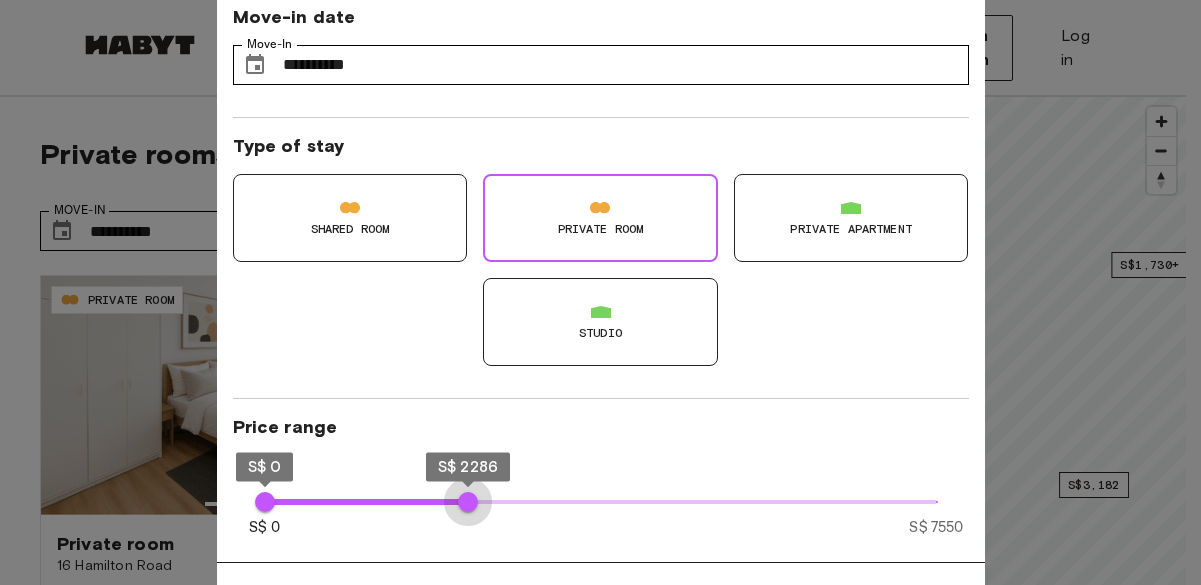 type on "****" 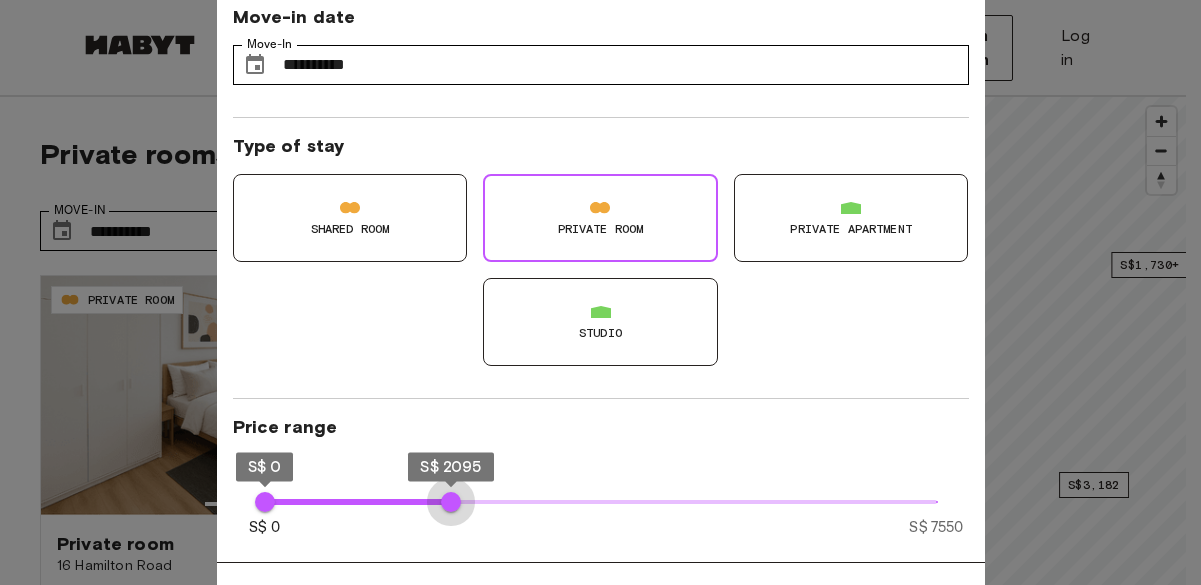 drag, startPoint x: 930, startPoint y: 493, endPoint x: 451, endPoint y: 508, distance: 479.2348 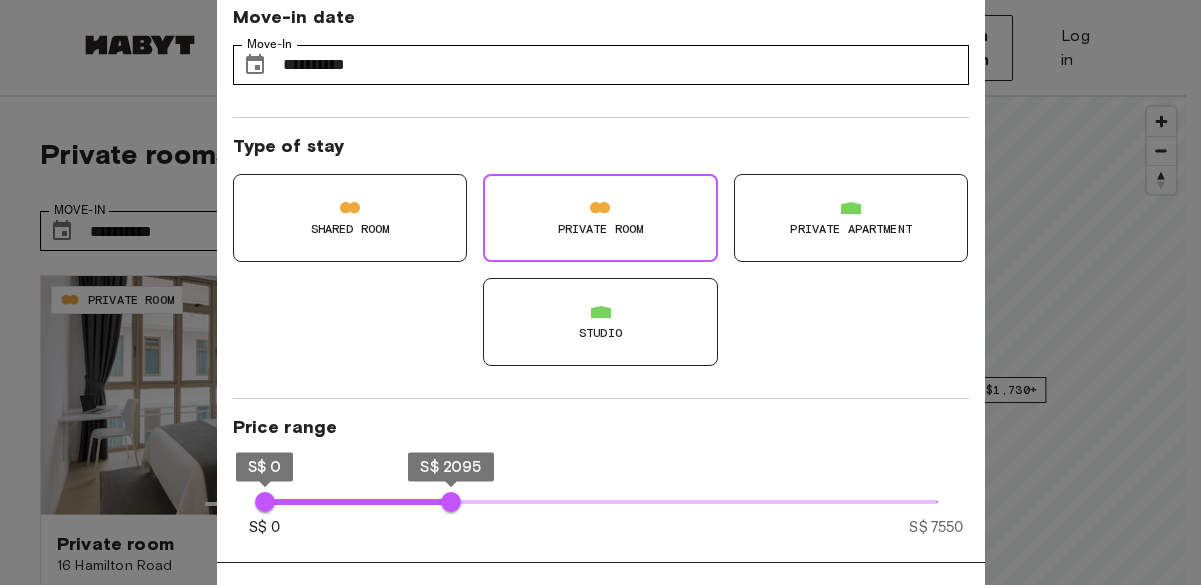 click on "Type of stay Shared Room Private Room Private apartment Studio" at bounding box center (601, 258) 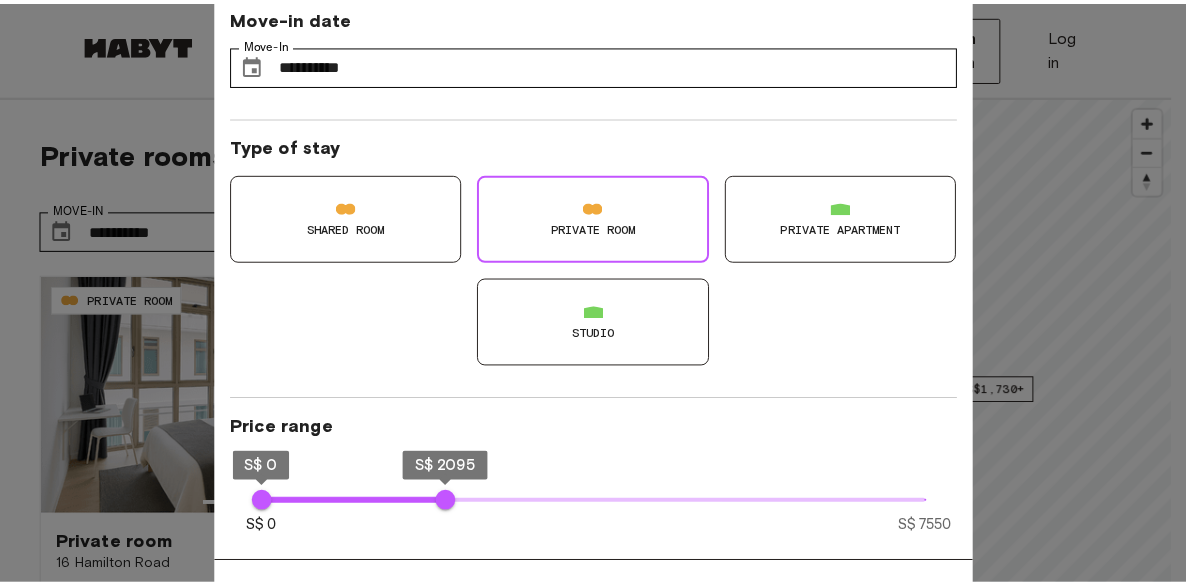 scroll, scrollTop: 1669, scrollLeft: 0, axis: vertical 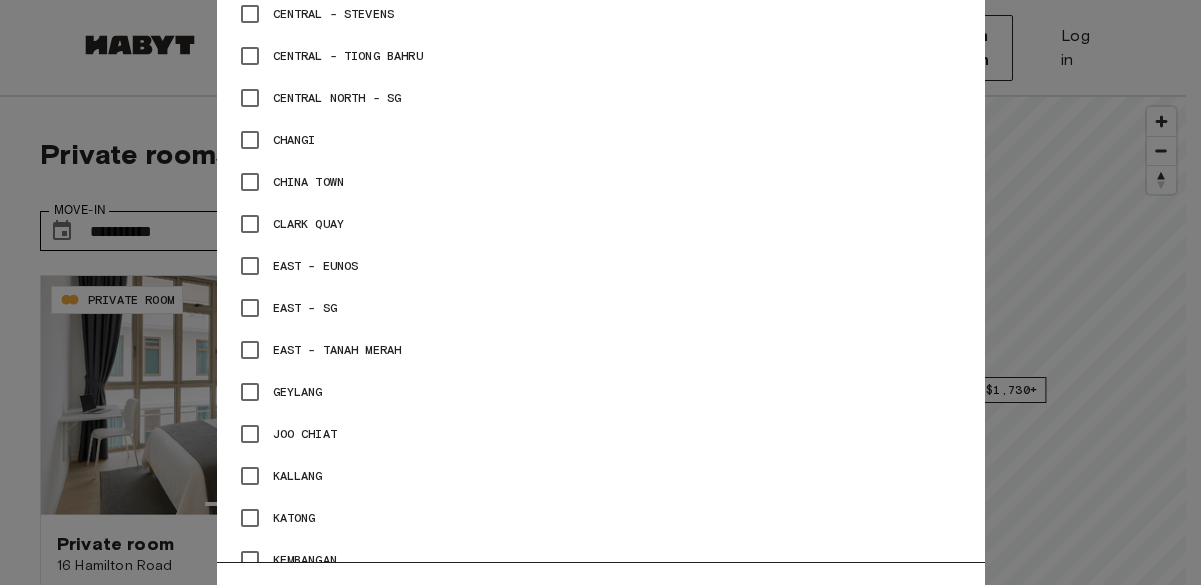 click at bounding box center (600, 292) 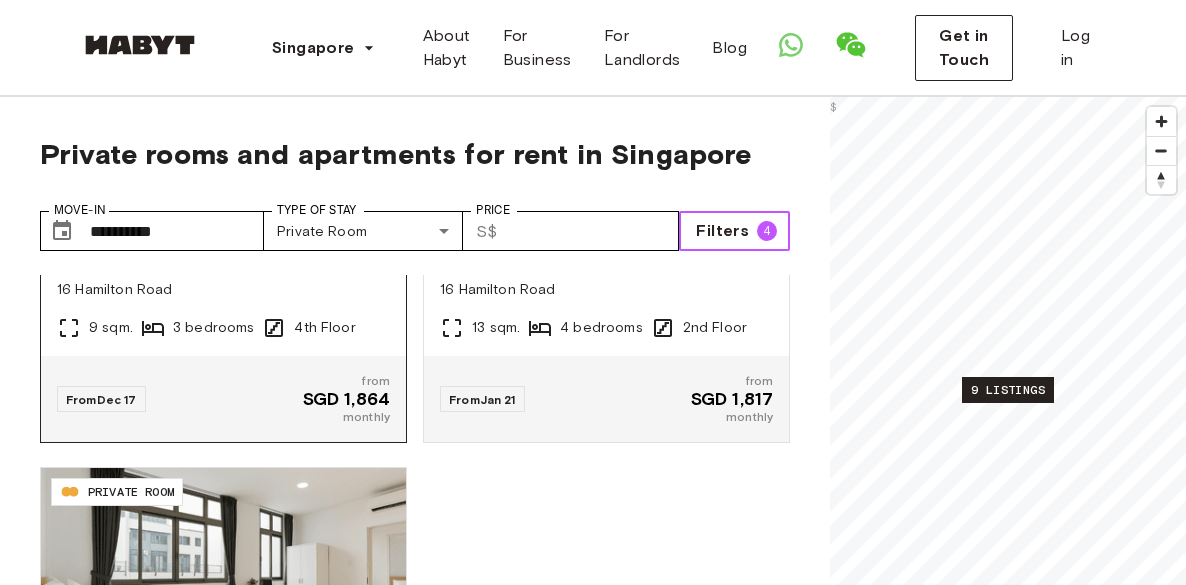 scroll, scrollTop: 1786, scrollLeft: 0, axis: vertical 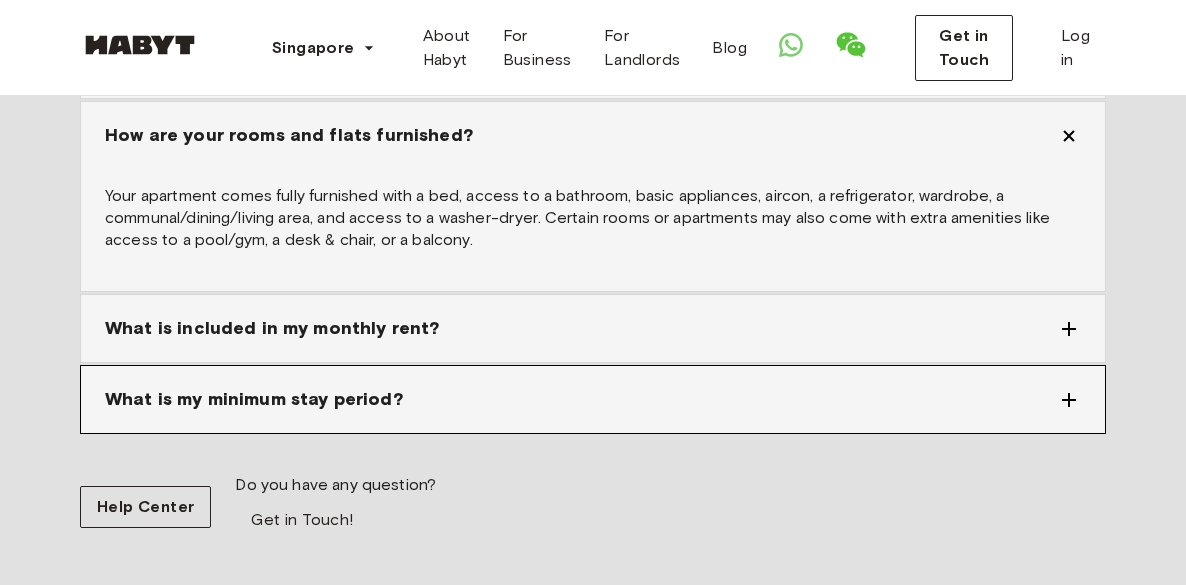 click on "What is my minimum stay period?" at bounding box center (254, 399) 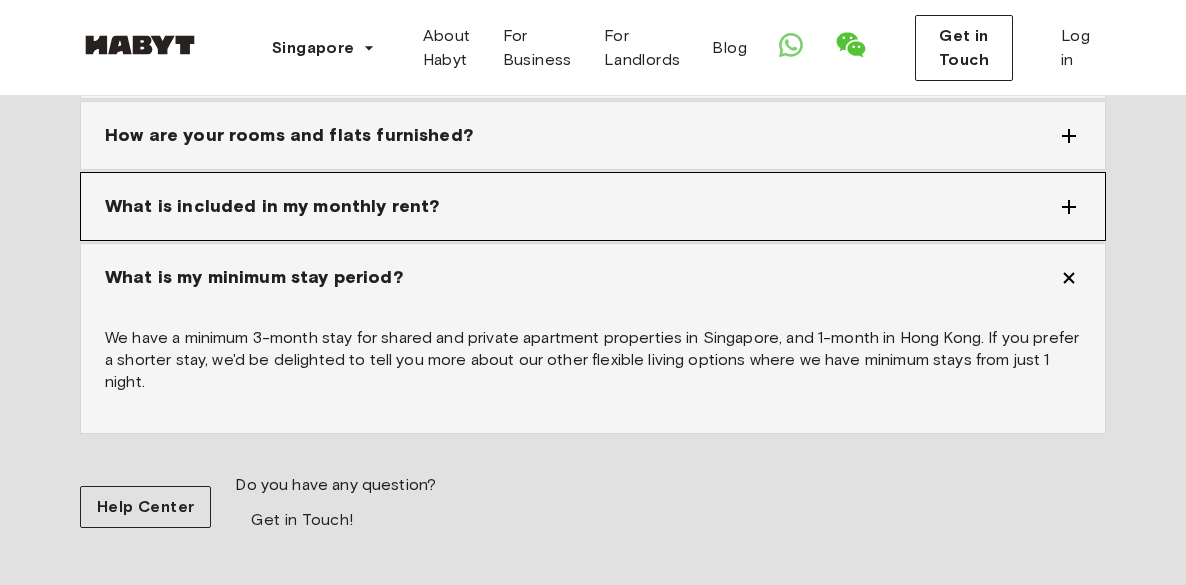 click on "What is included in my monthly rent?" at bounding box center (593, 206) 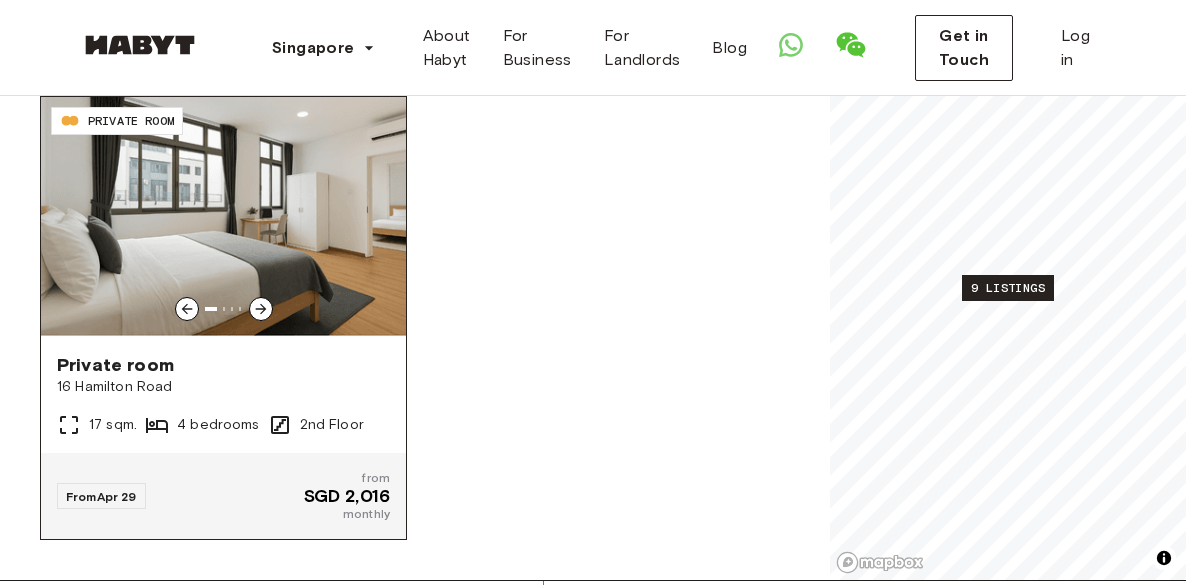 scroll, scrollTop: 362, scrollLeft: 0, axis: vertical 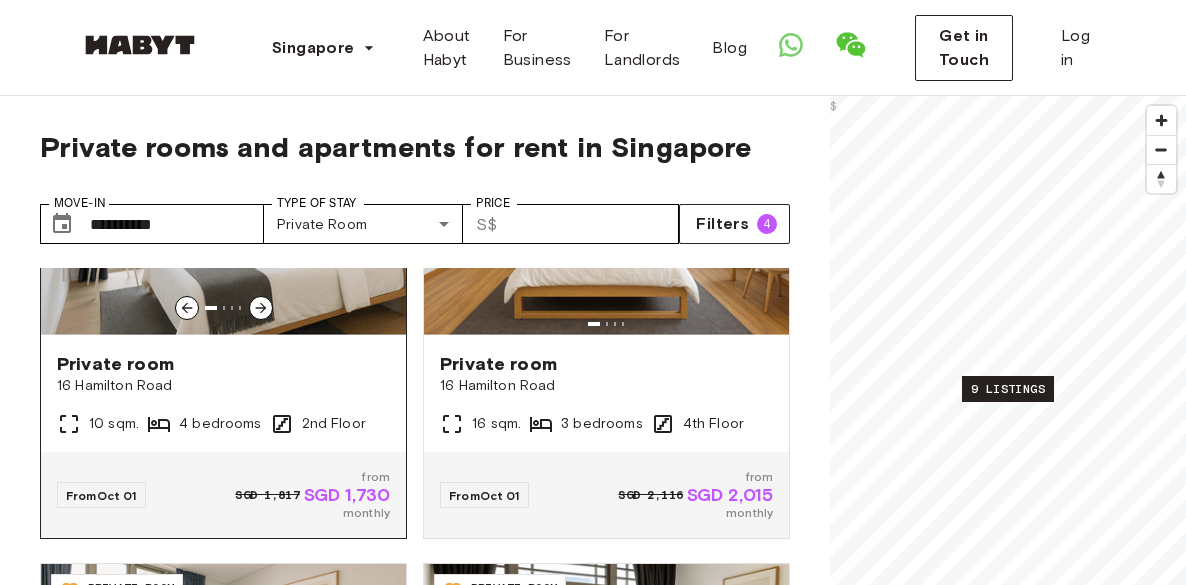 click on "Private room [NUMBER] [STREET] [NUMBER] sqm. [NUMBER] bedrooms [ORDINAL] Floor" at bounding box center [223, 394] 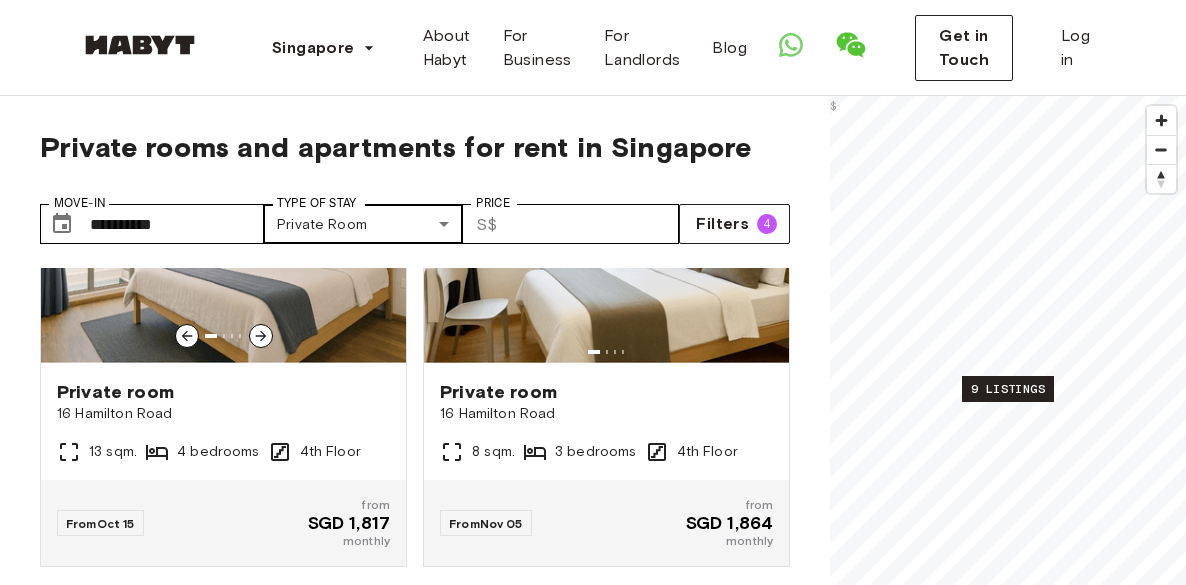 scroll, scrollTop: 773, scrollLeft: 0, axis: vertical 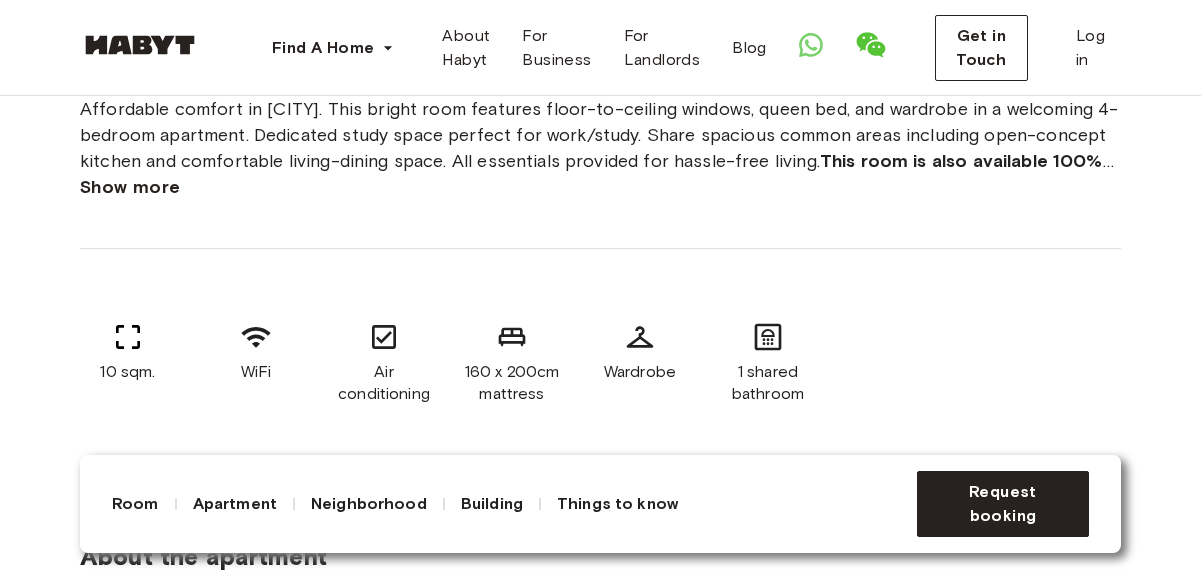 click on "Show more" at bounding box center [130, 187] 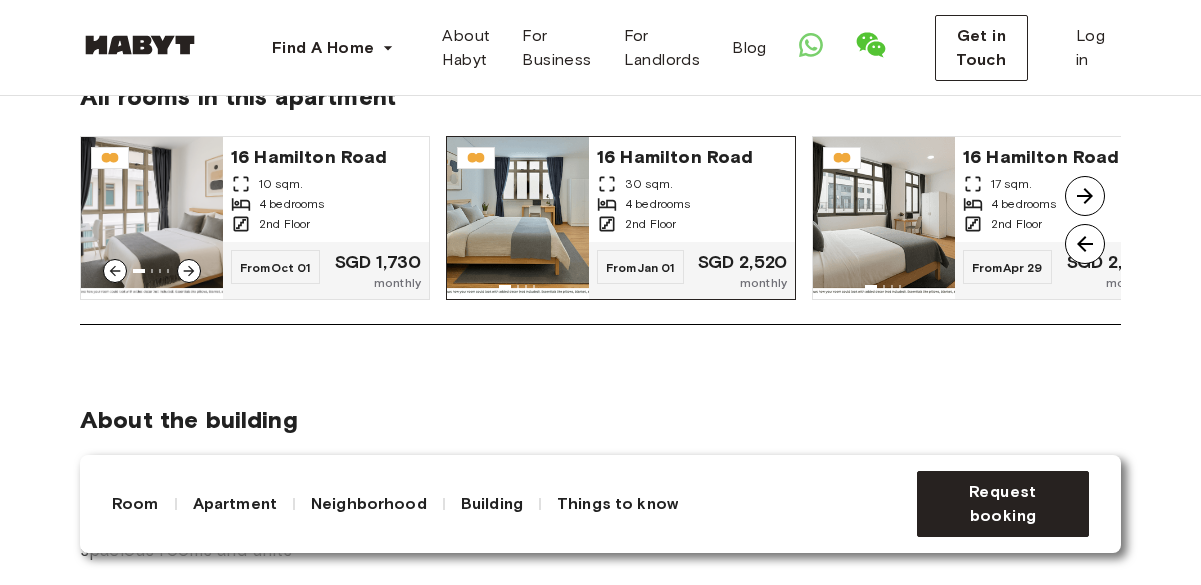 scroll, scrollTop: 1893, scrollLeft: 0, axis: vertical 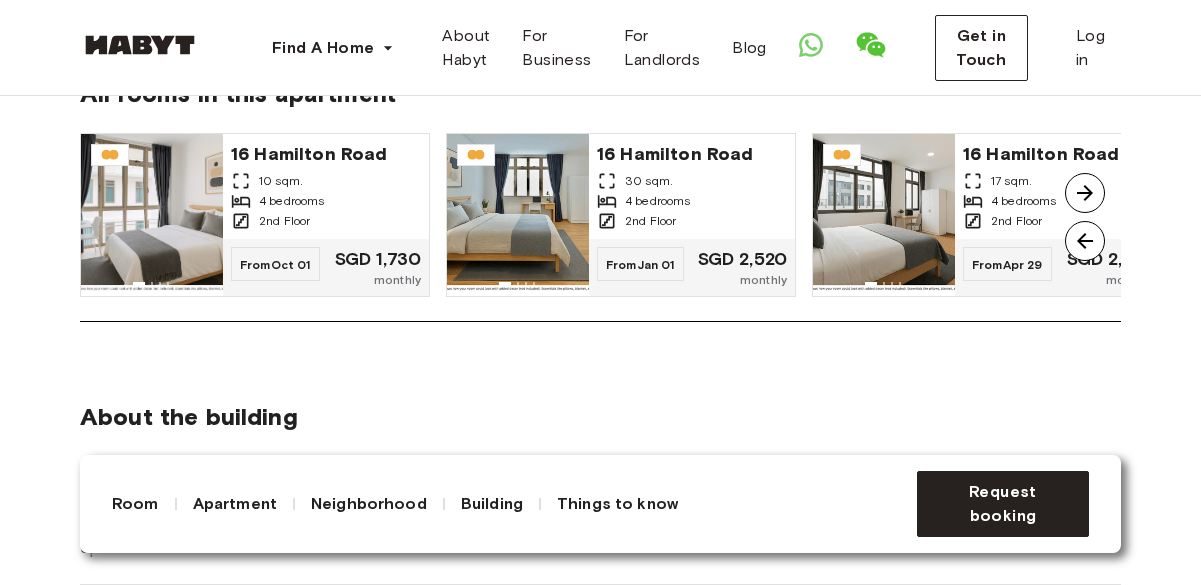 click at bounding box center (1085, 193) 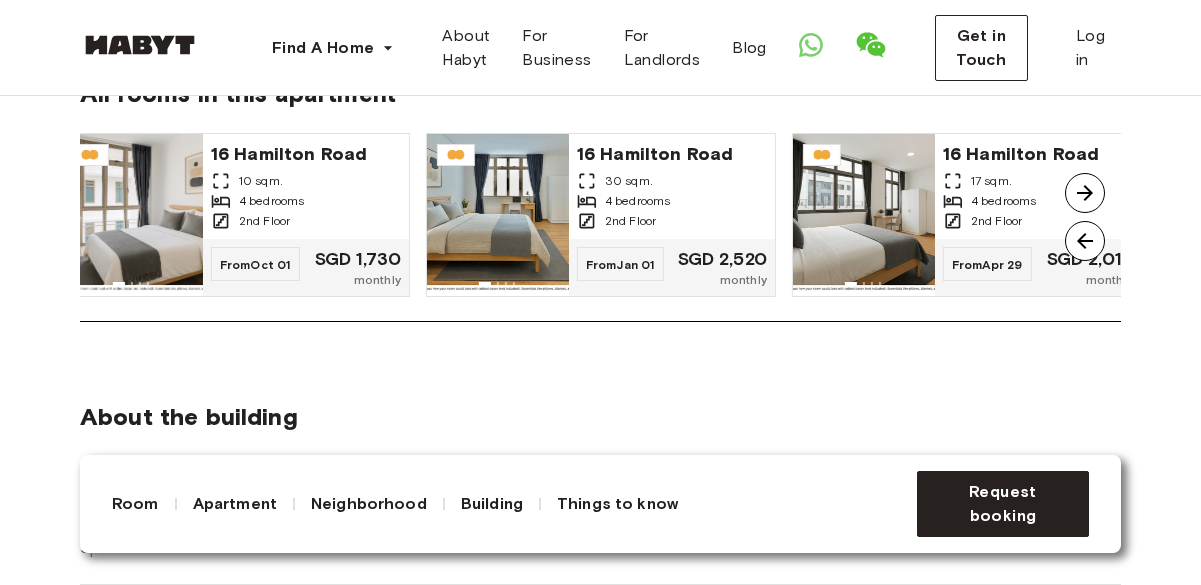 click at bounding box center [1085, 193] 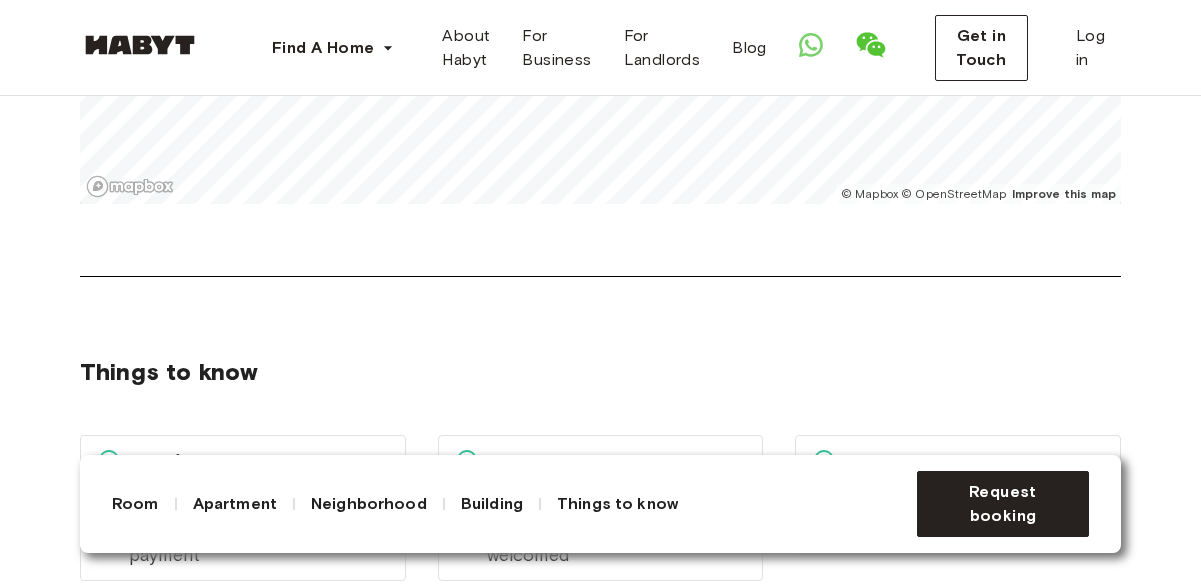 scroll, scrollTop: 3188, scrollLeft: 0, axis: vertical 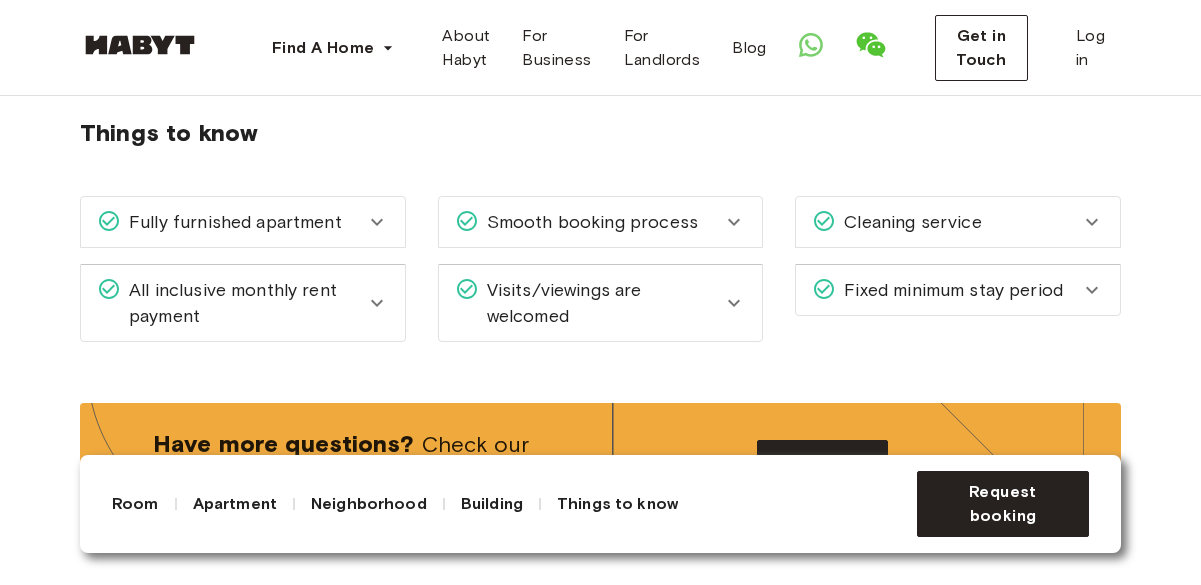 click on "All inclusive monthly rent payment" at bounding box center [243, 303] 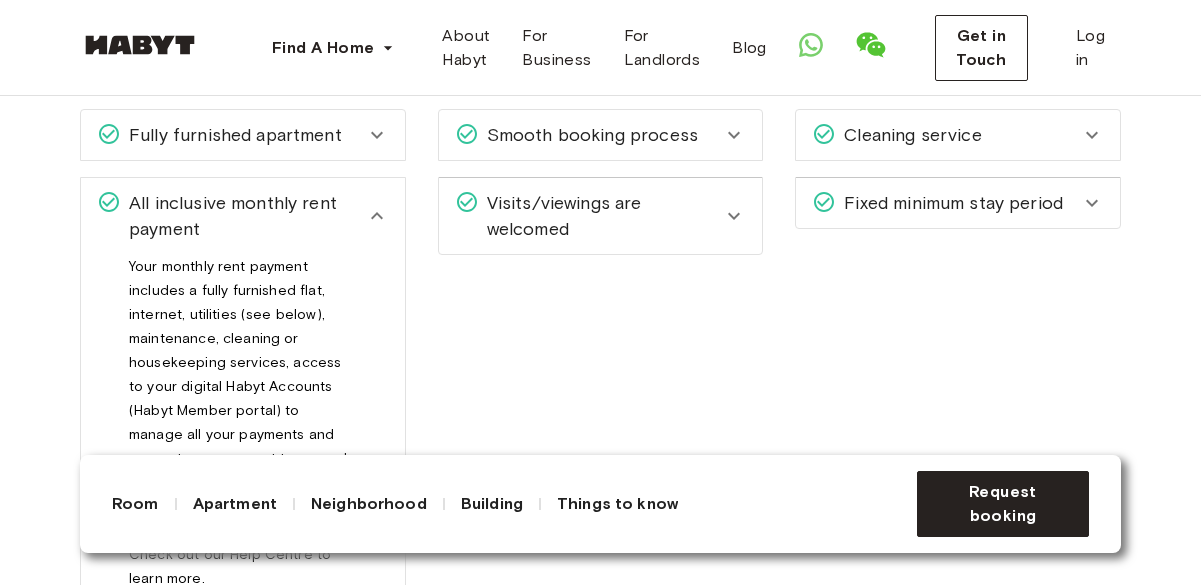 scroll, scrollTop: 3254, scrollLeft: 0, axis: vertical 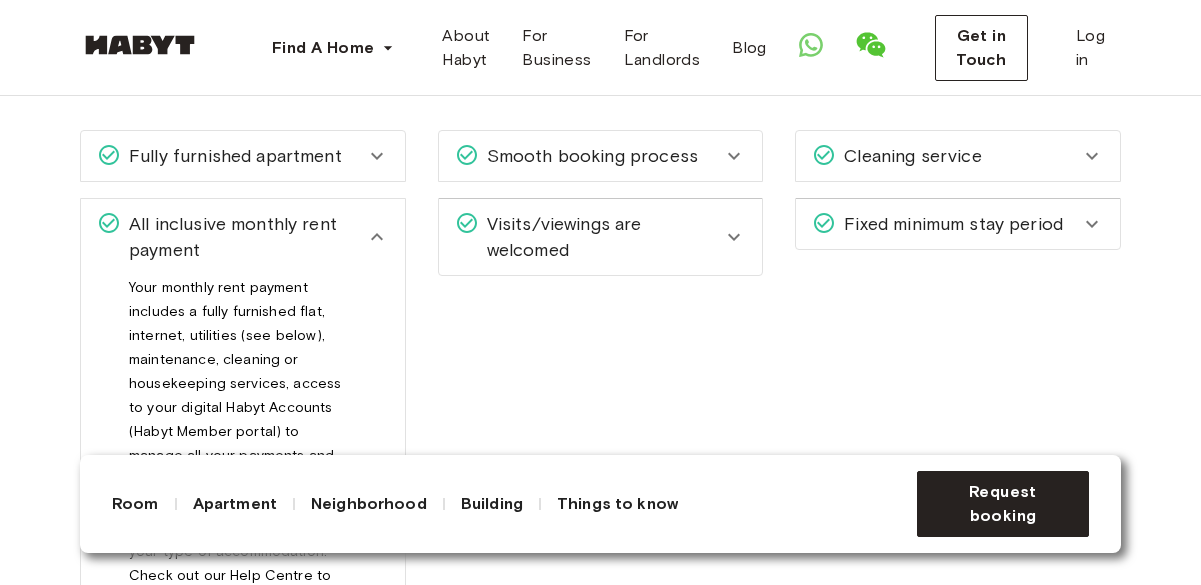 click on "Fixed minimum stay period" at bounding box center [949, 224] 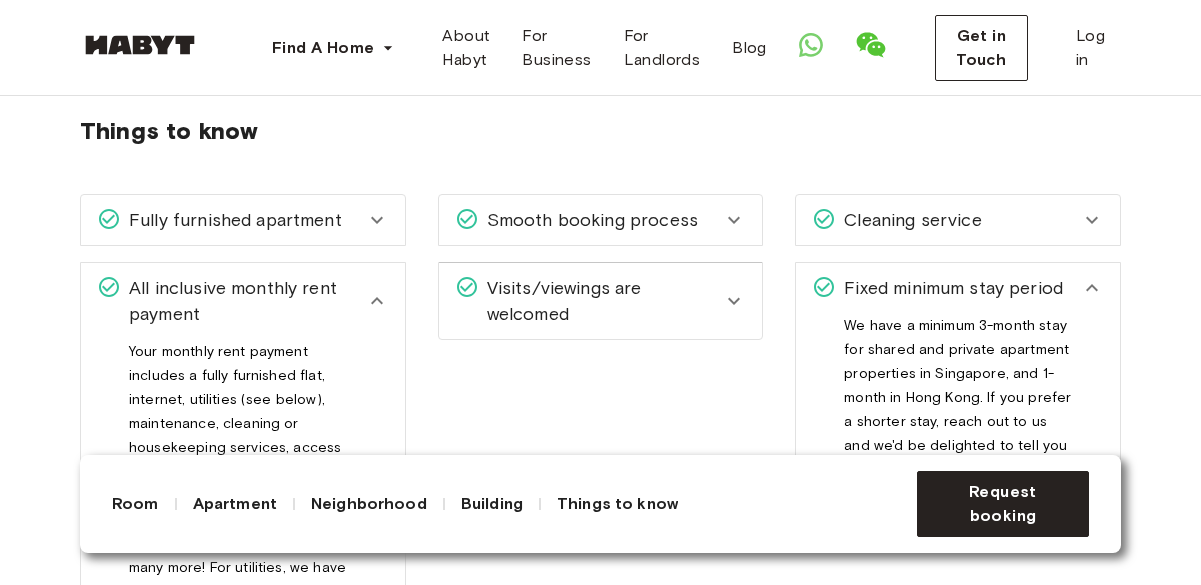 scroll, scrollTop: 3179, scrollLeft: 0, axis: vertical 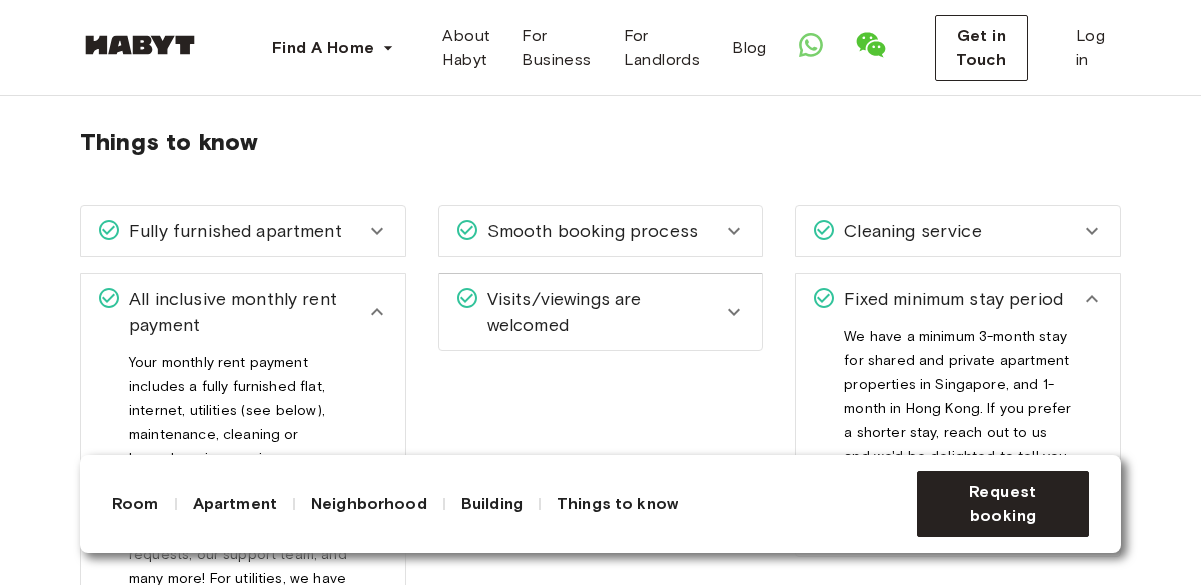 click on "Smooth booking process" at bounding box center (588, 231) 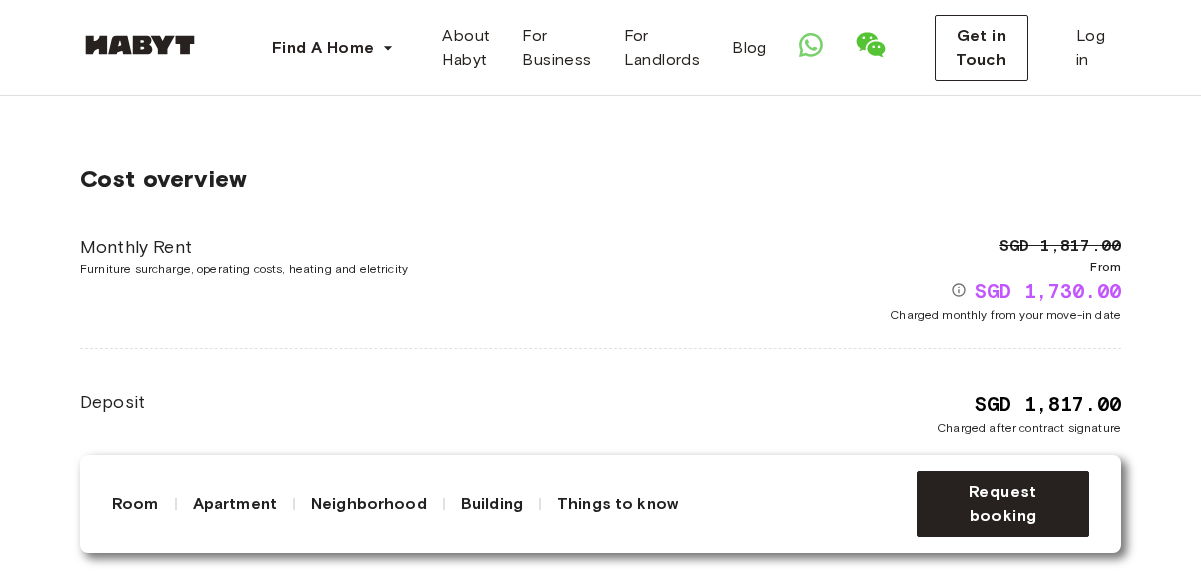 scroll, scrollTop: 4034, scrollLeft: 0, axis: vertical 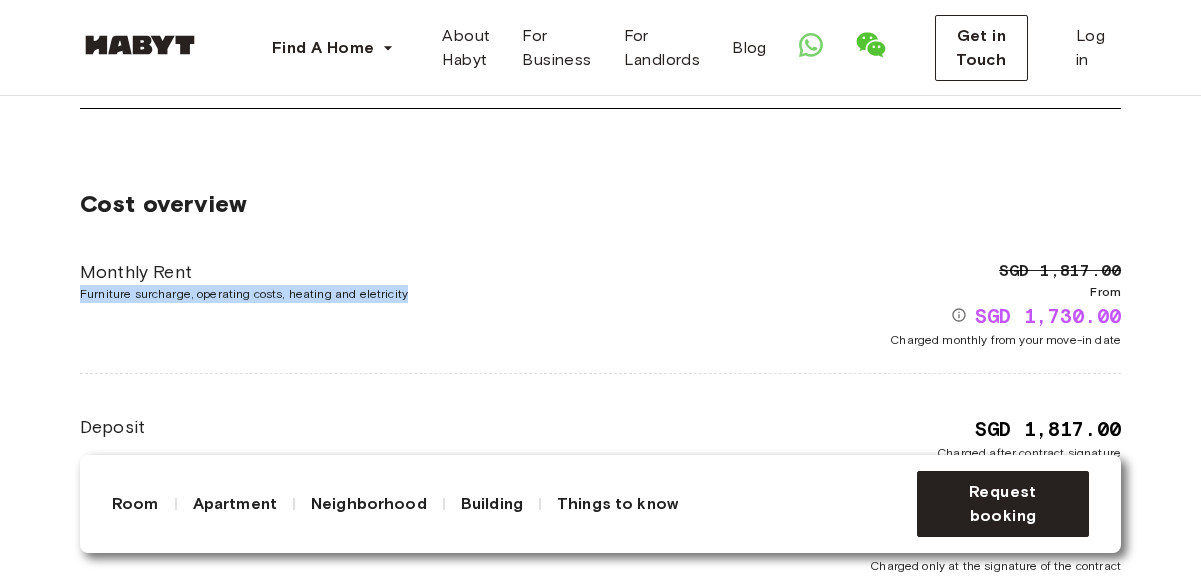 drag, startPoint x: 99, startPoint y: 266, endPoint x: 484, endPoint y: 268, distance: 385.0052 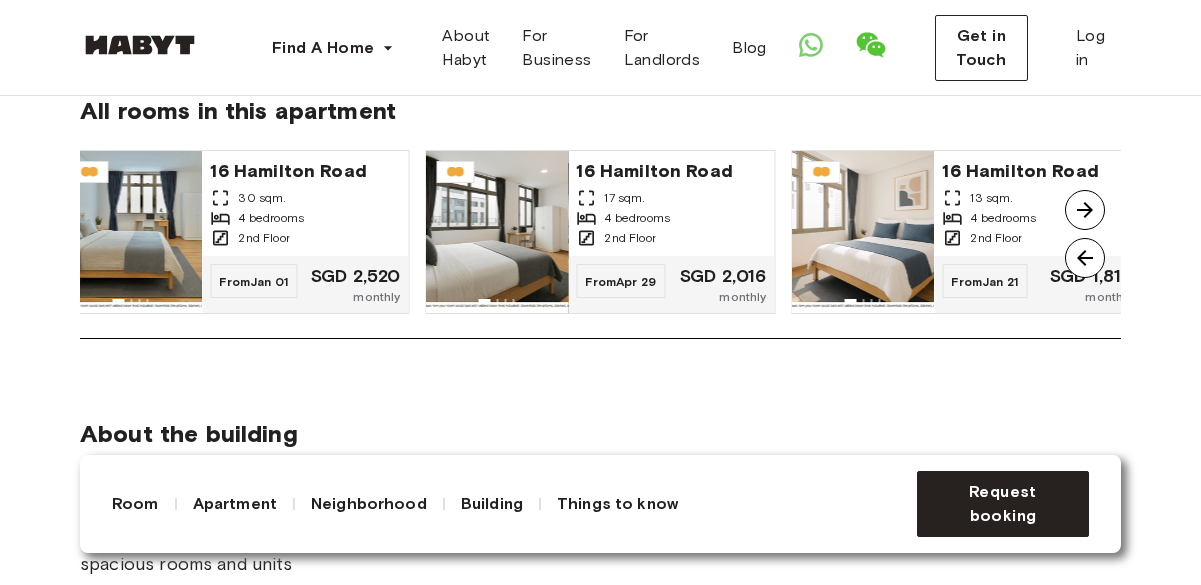 scroll, scrollTop: 1862, scrollLeft: 0, axis: vertical 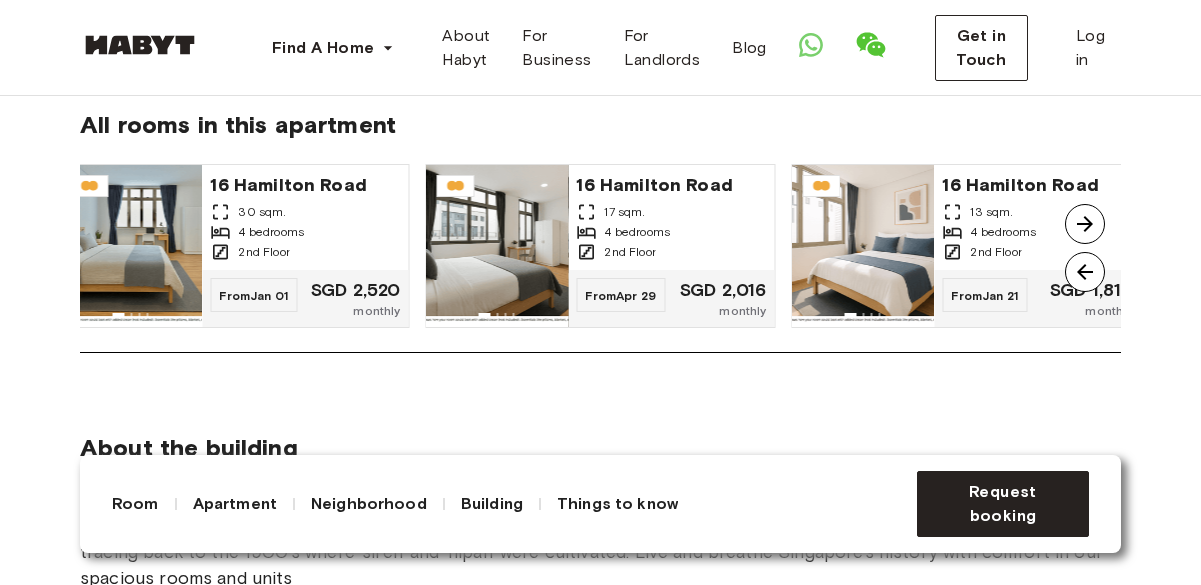 click at bounding box center (1085, 224) 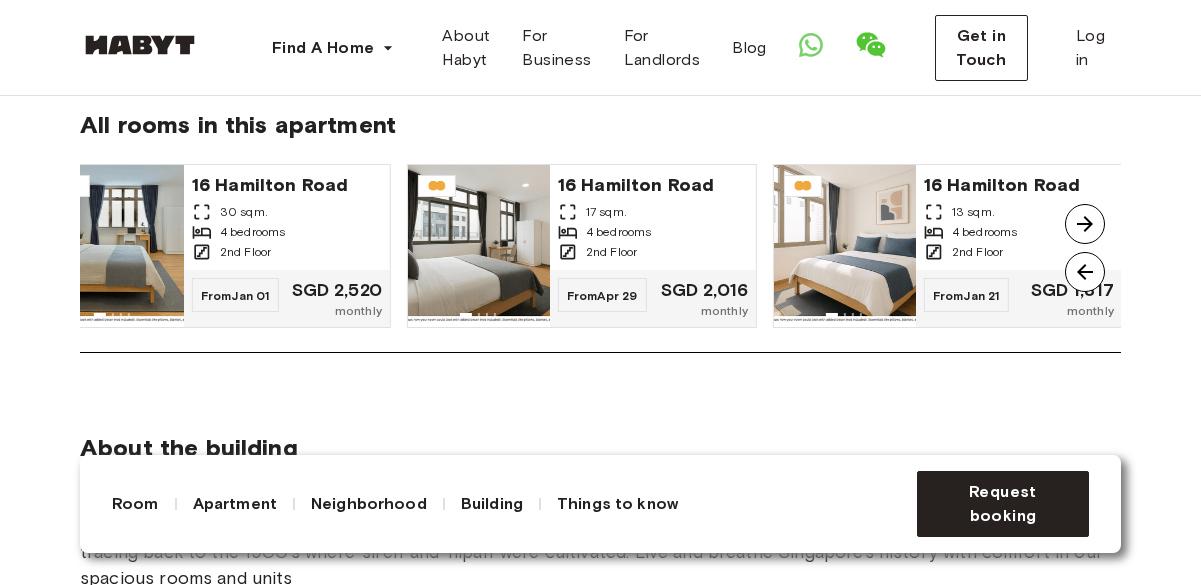 click at bounding box center [1085, 224] 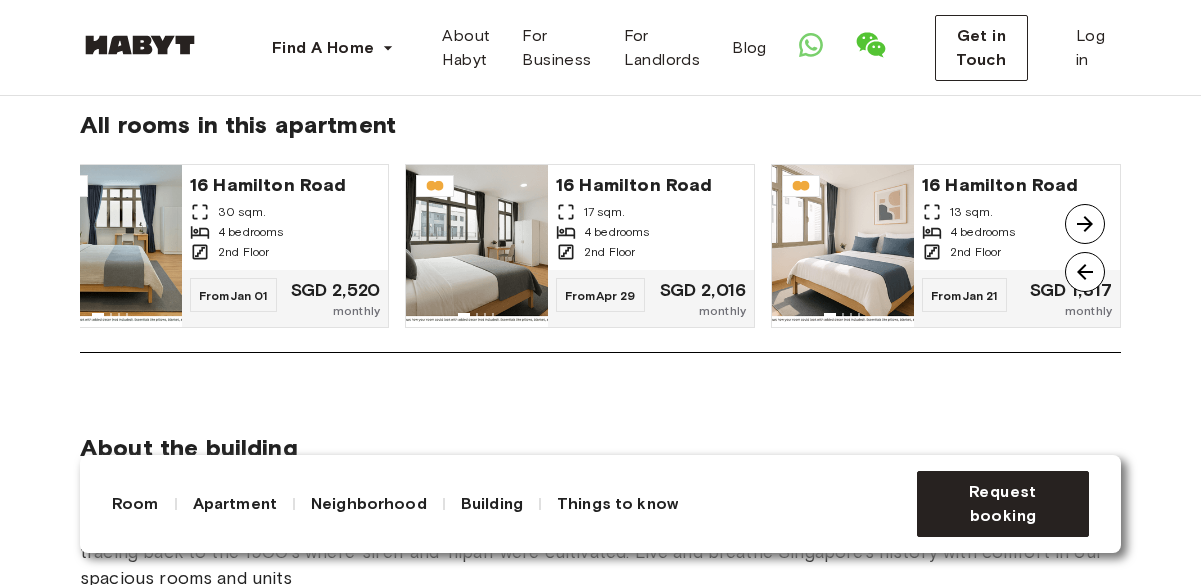 click at bounding box center (1085, 224) 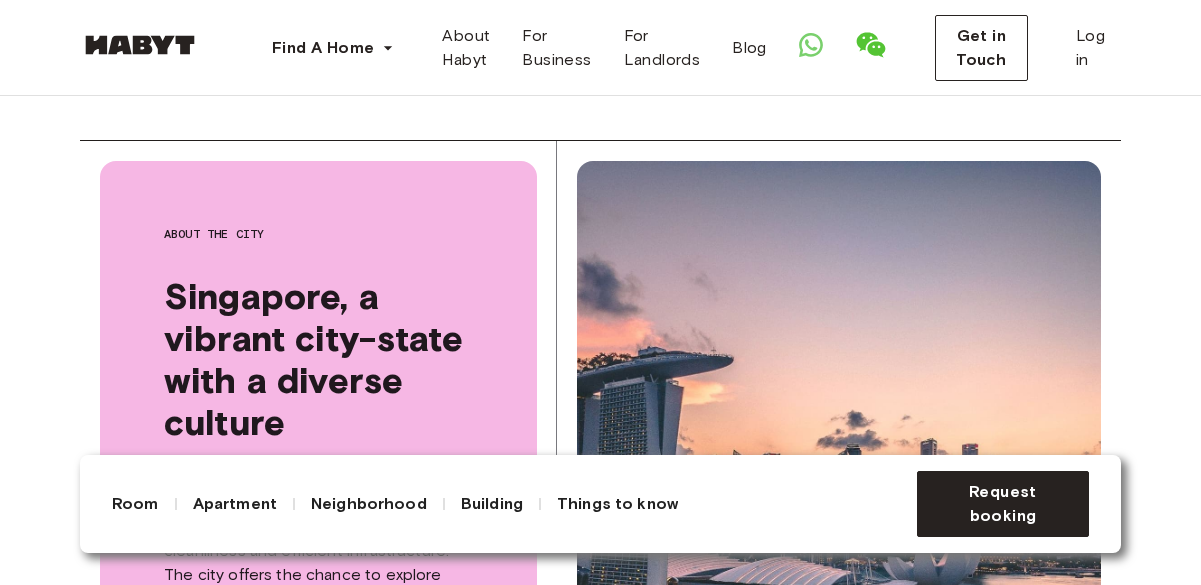 scroll, scrollTop: 4742, scrollLeft: 0, axis: vertical 